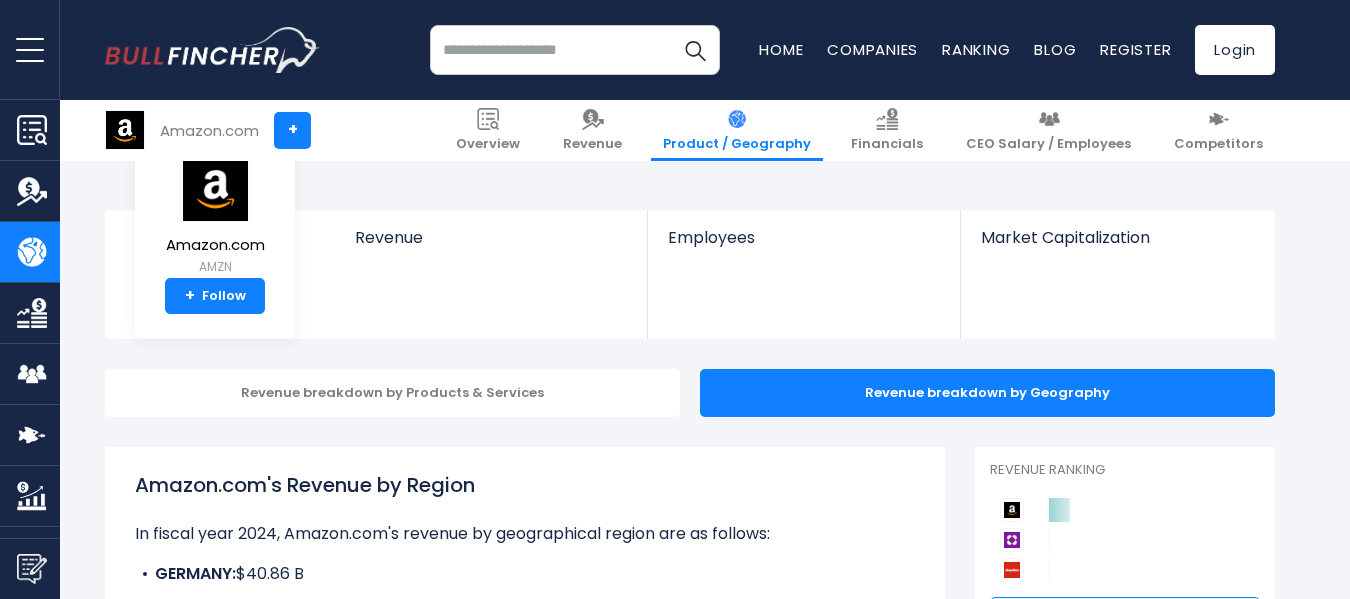 scroll, scrollTop: 300, scrollLeft: 0, axis: vertical 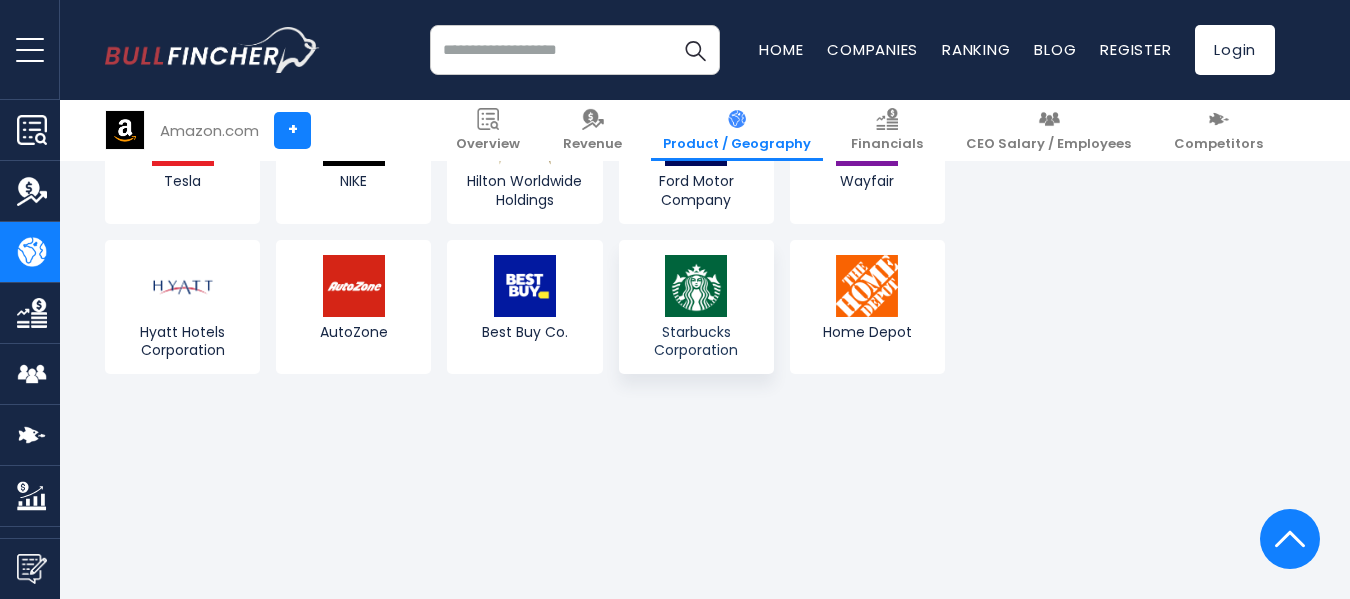 click on "Starbucks Corporation" at bounding box center [696, 307] 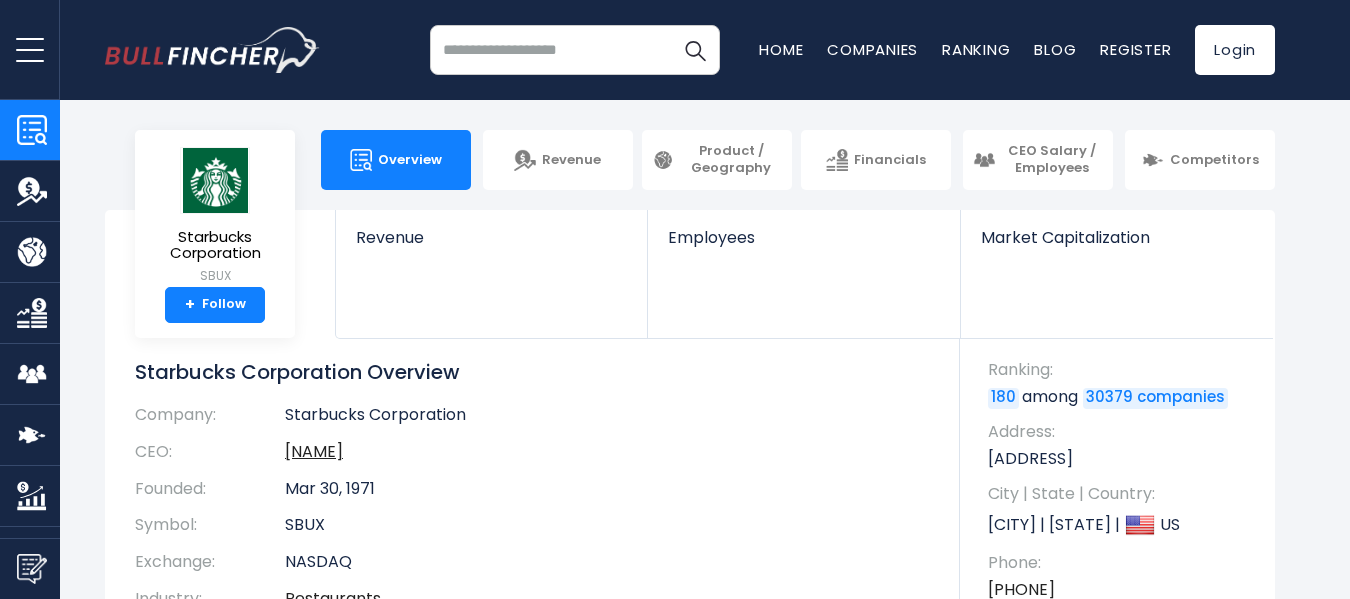 scroll, scrollTop: 0, scrollLeft: 0, axis: both 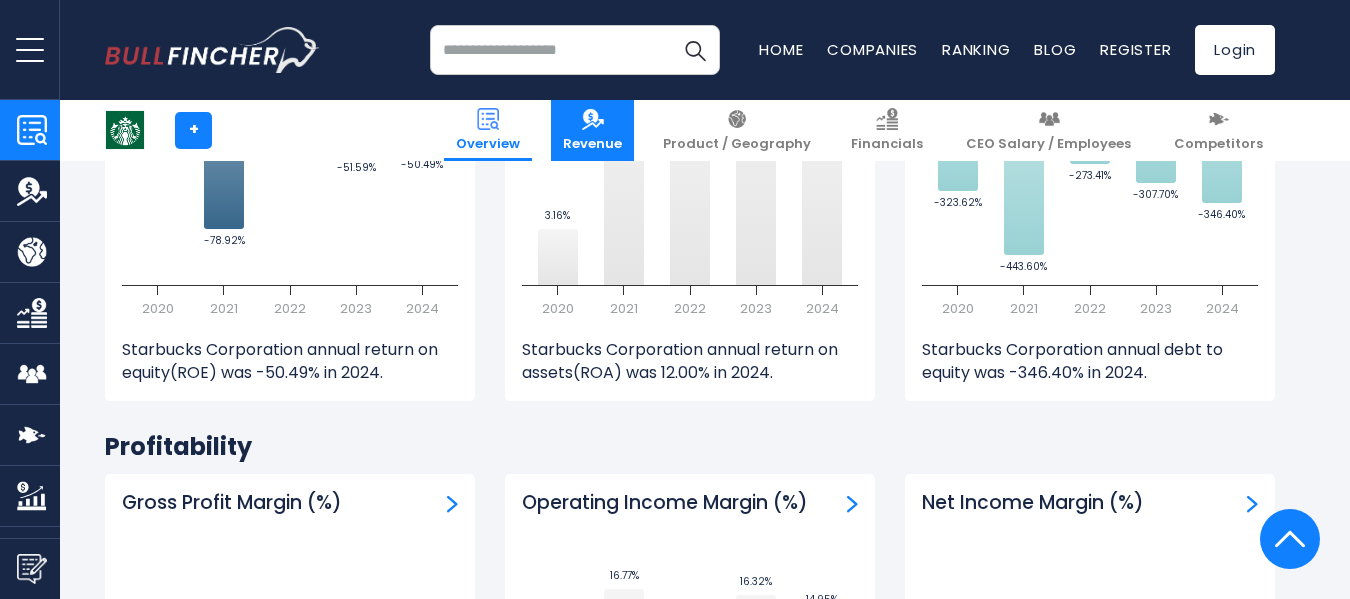 click on "Revenue" at bounding box center (592, 144) 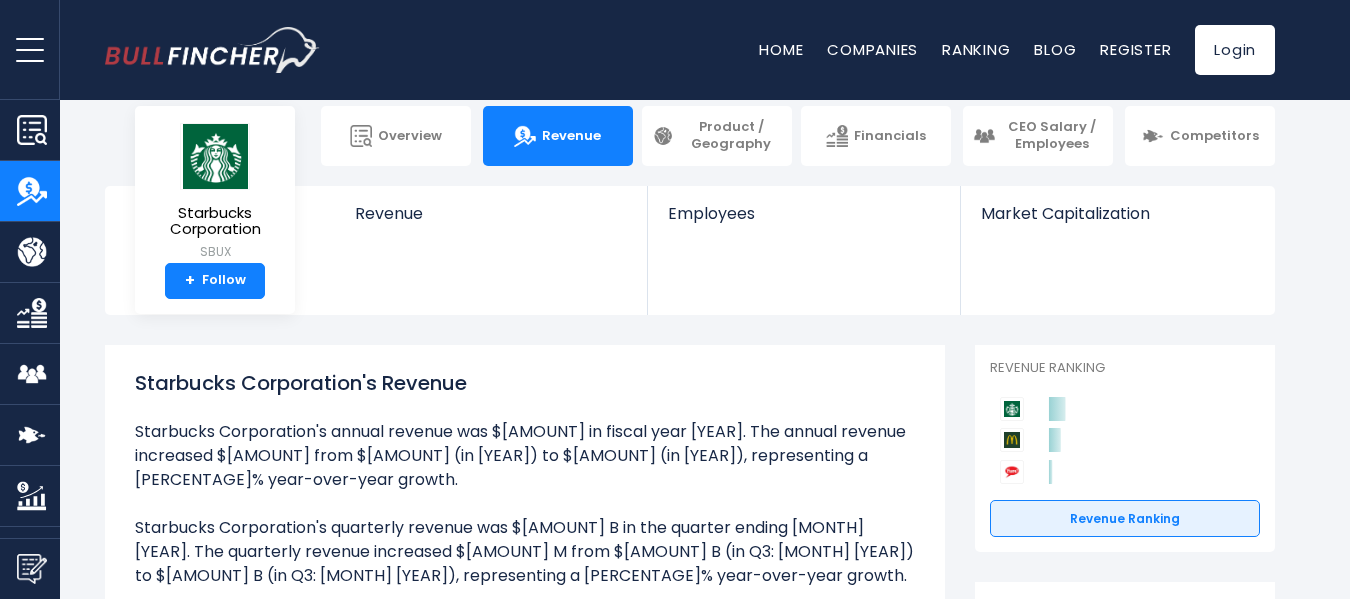 scroll, scrollTop: 95, scrollLeft: 0, axis: vertical 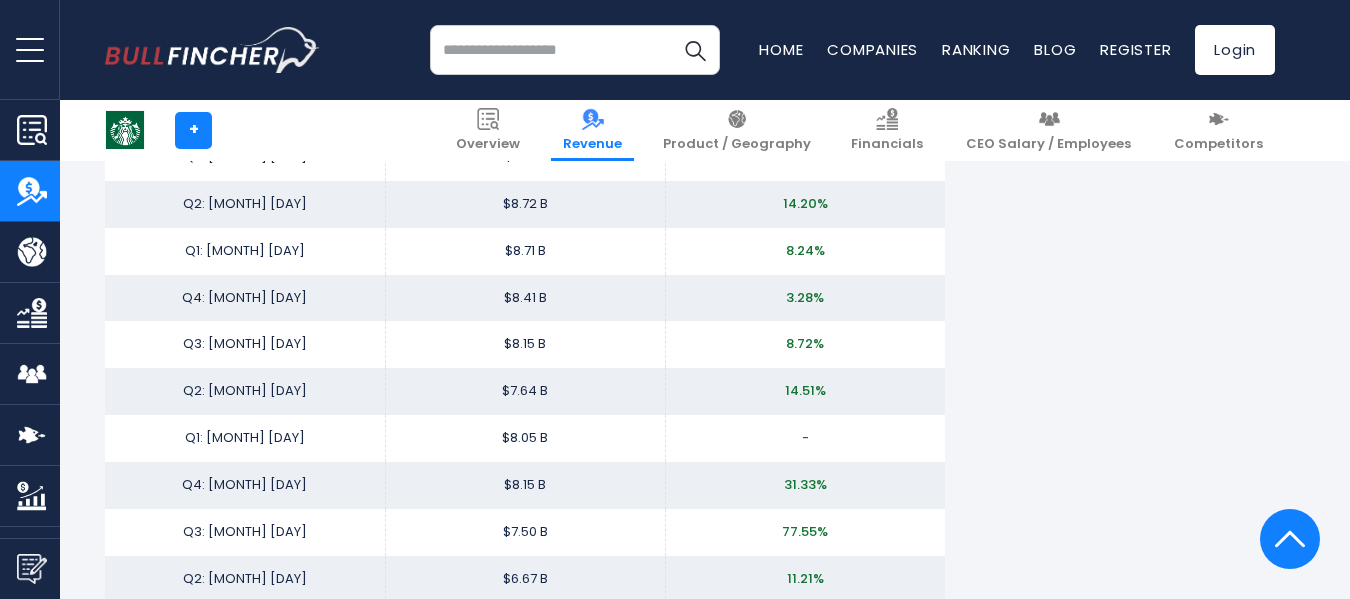 click at bounding box center [32, 252] 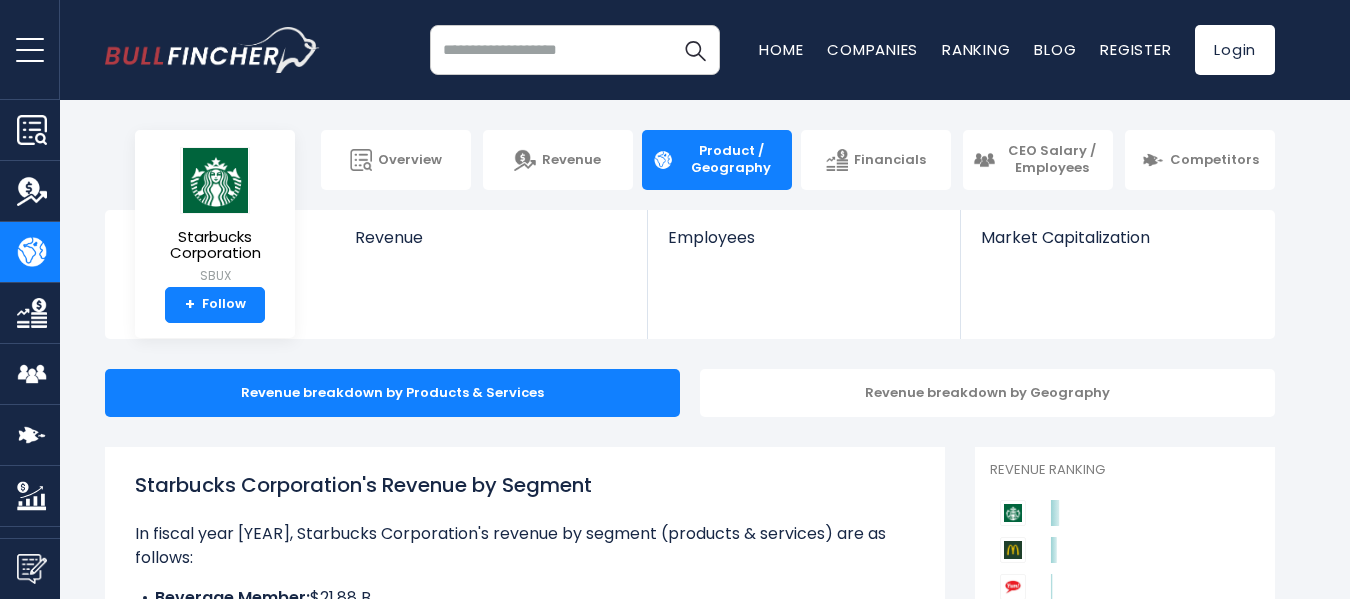 scroll, scrollTop: 0, scrollLeft: 0, axis: both 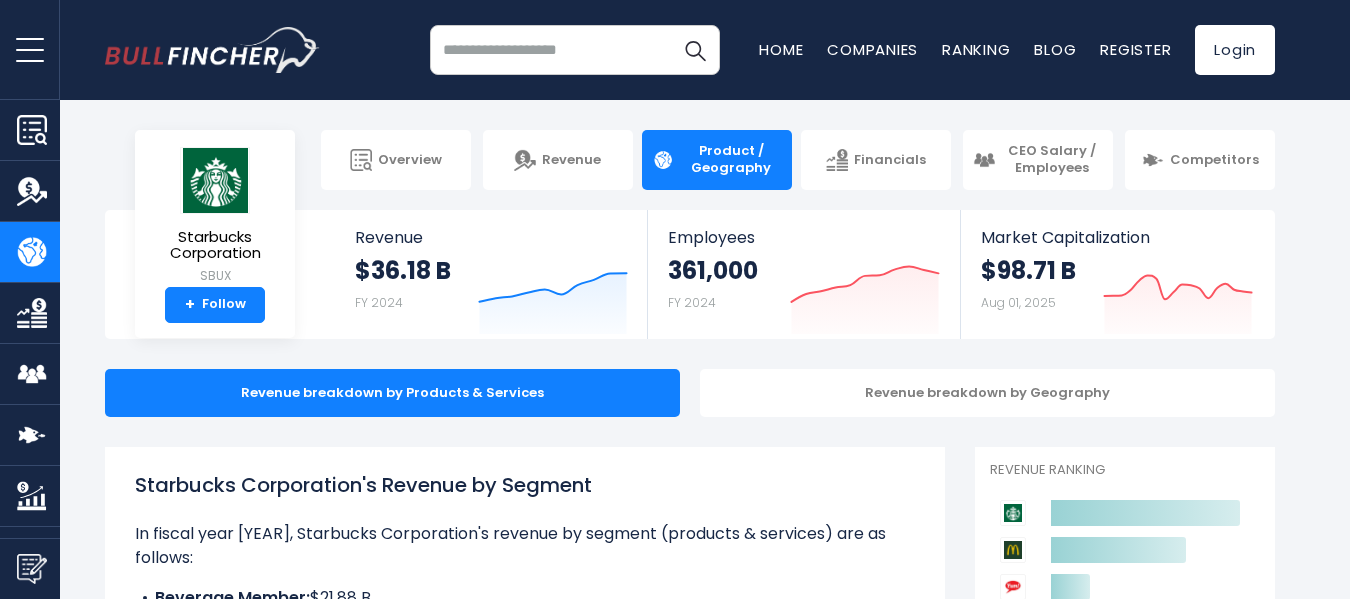 click at bounding box center (30, 49) 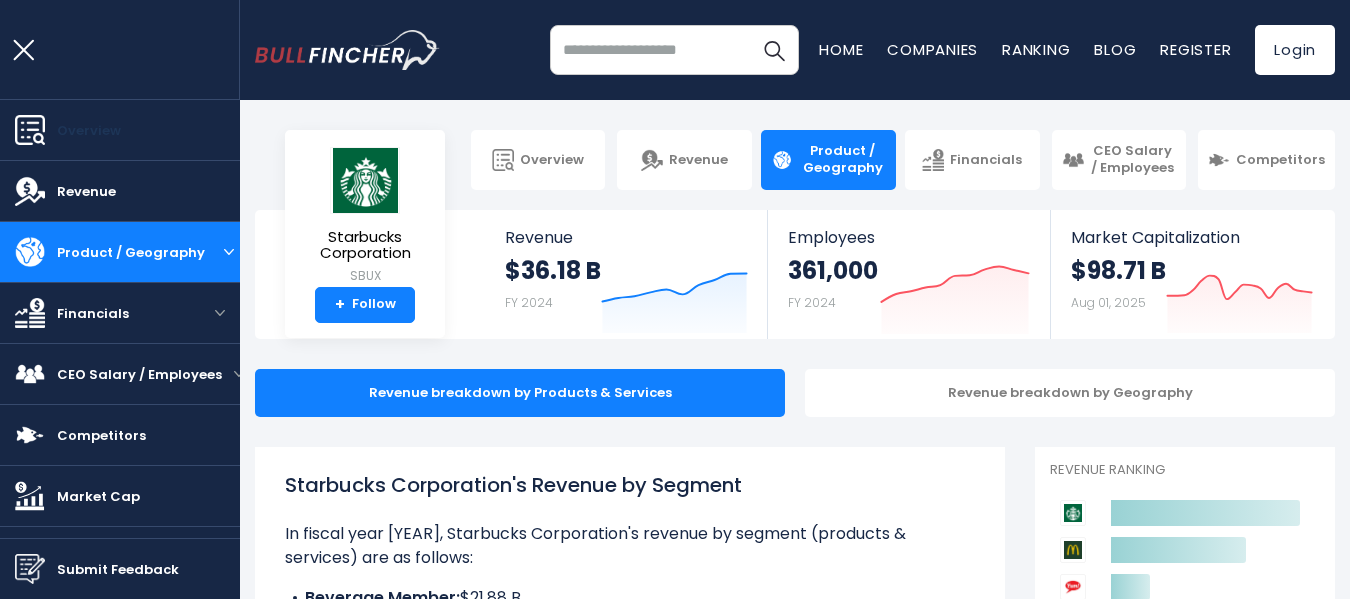 click on "Overview" at bounding box center [89, 130] 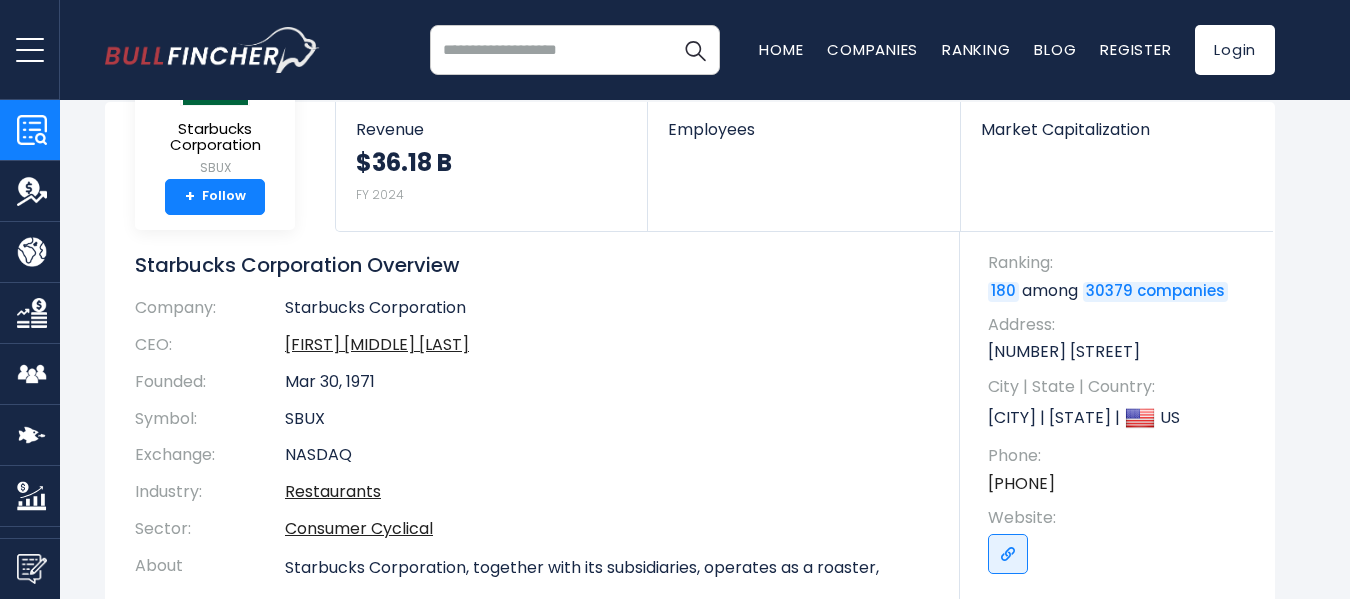 scroll, scrollTop: 0, scrollLeft: 0, axis: both 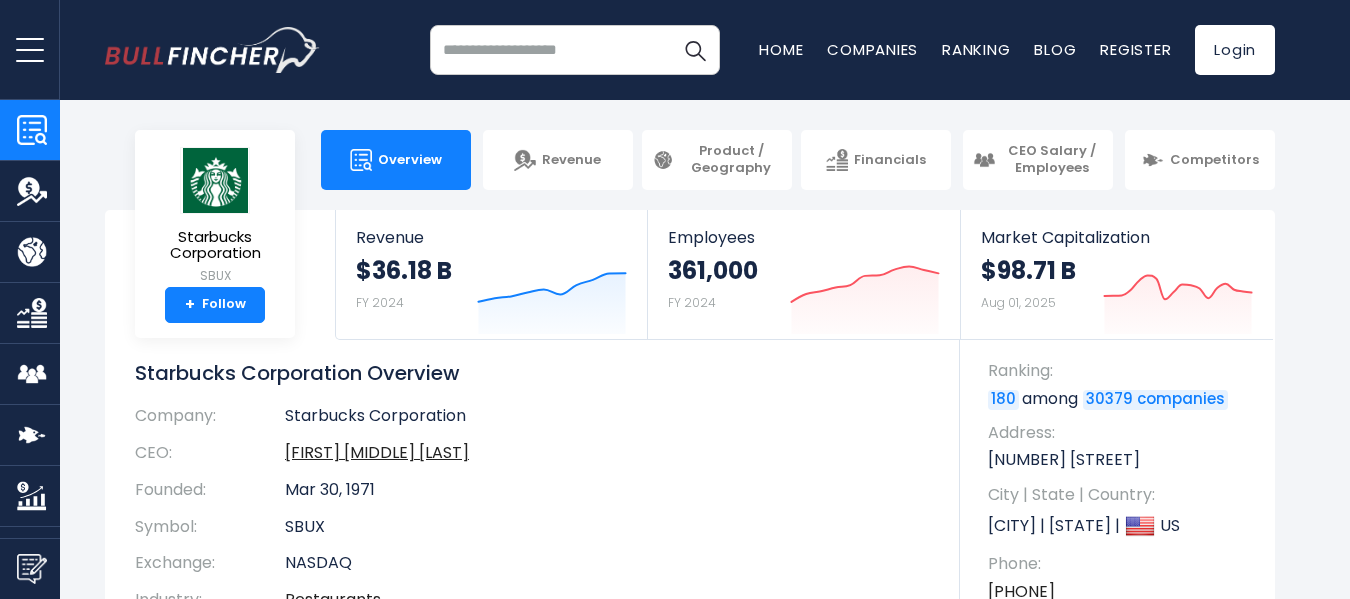 click at bounding box center (212, 50) 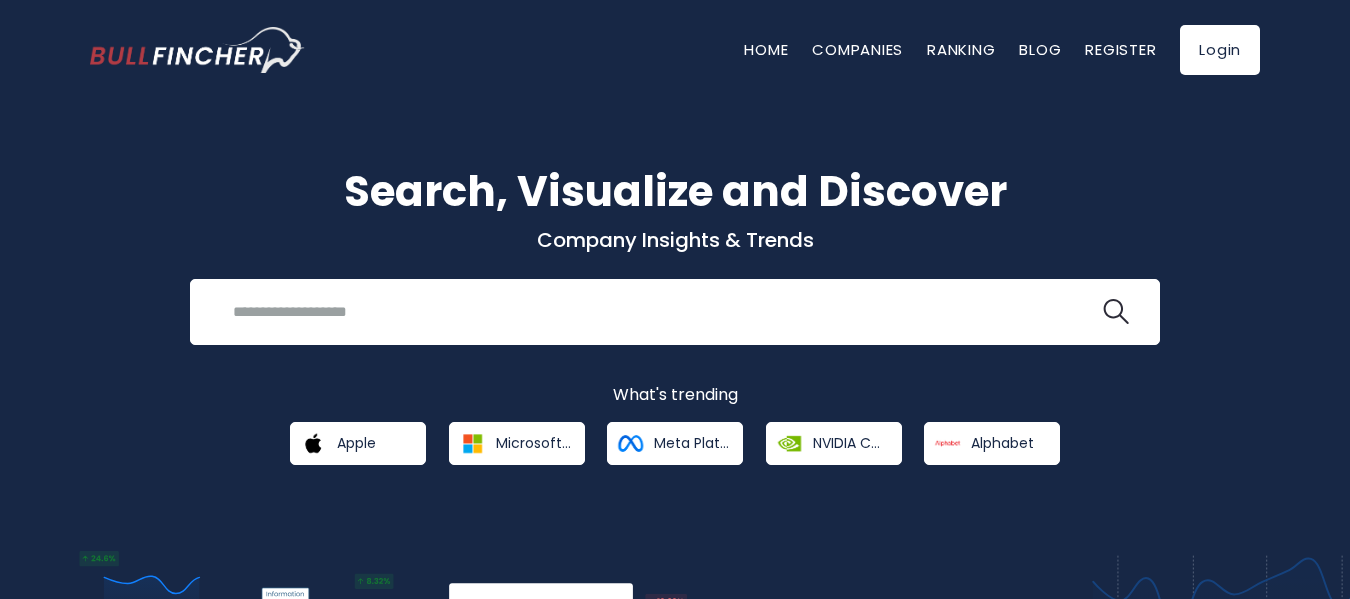 scroll, scrollTop: 0, scrollLeft: 0, axis: both 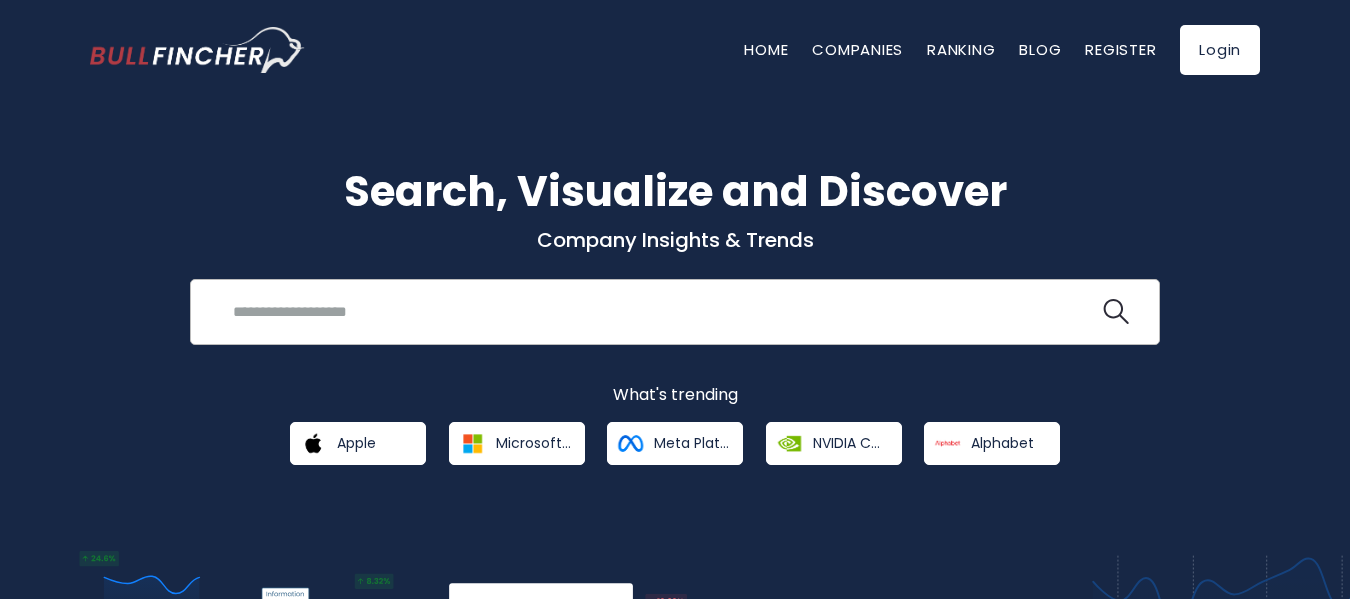 click at bounding box center [660, 311] 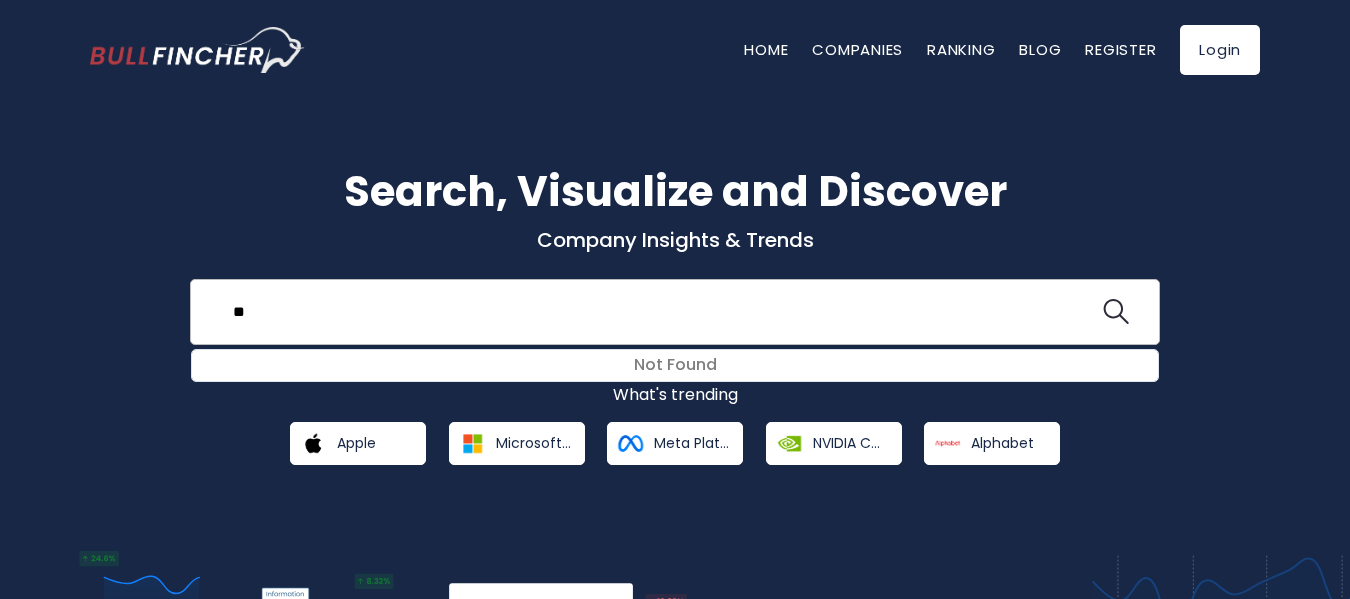 type on "*" 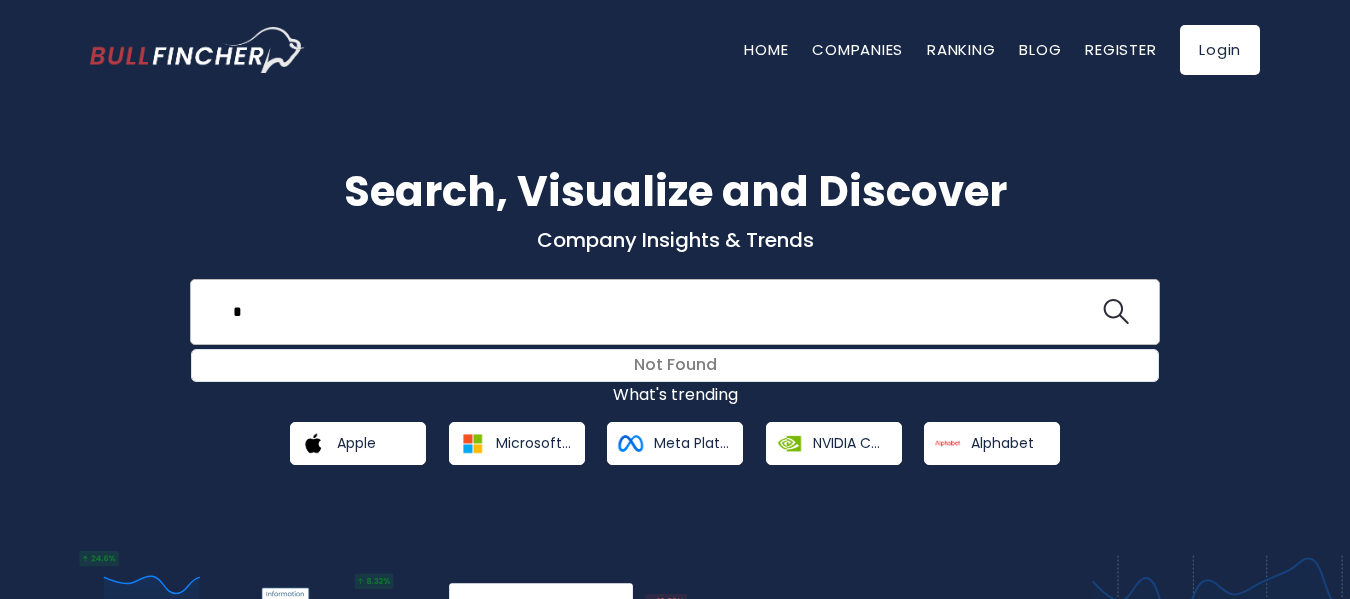 type 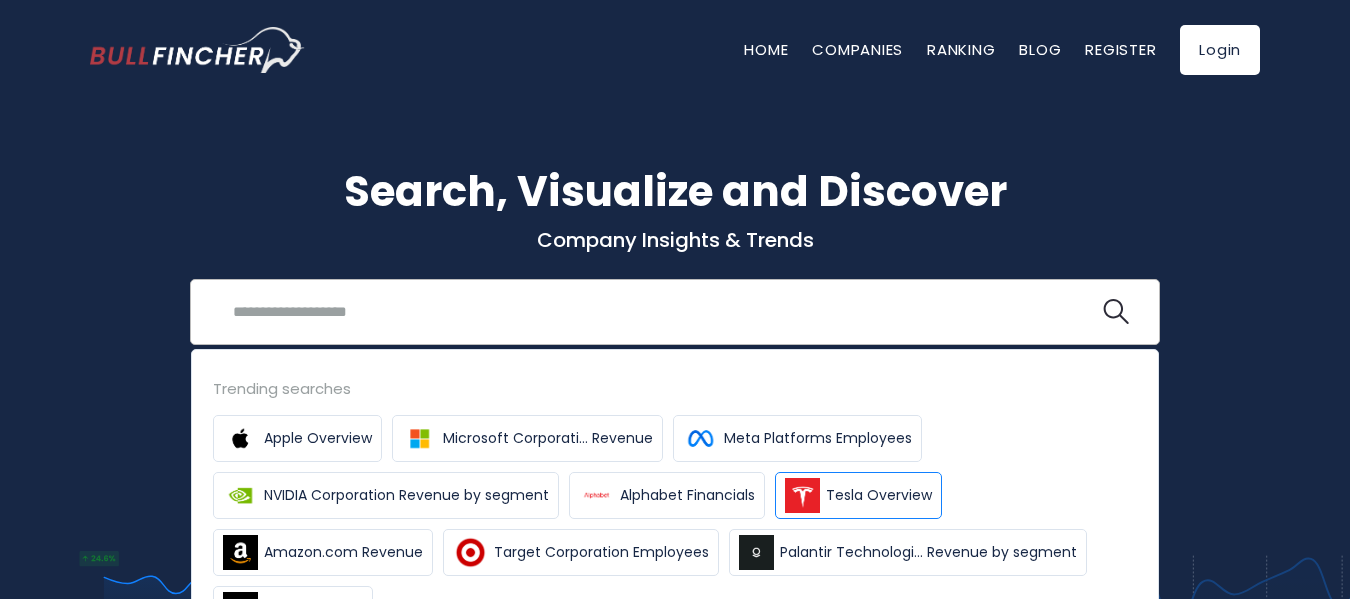 click on "Tesla Overview" at bounding box center [858, 495] 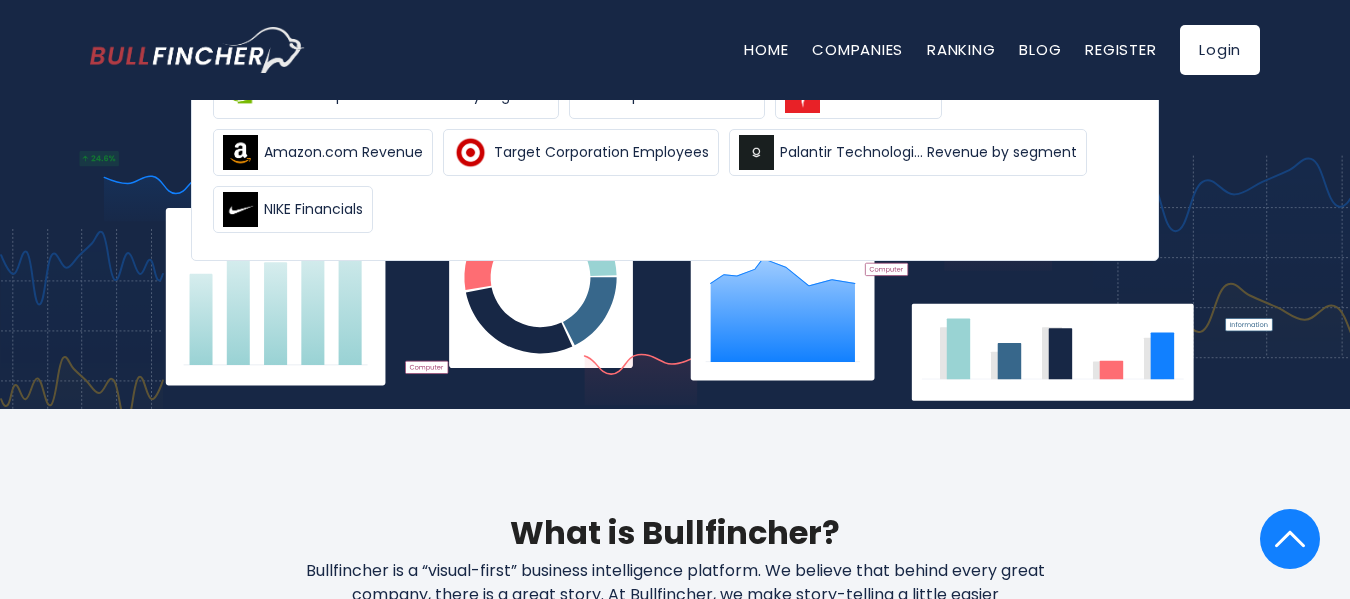 scroll, scrollTop: 800, scrollLeft: 0, axis: vertical 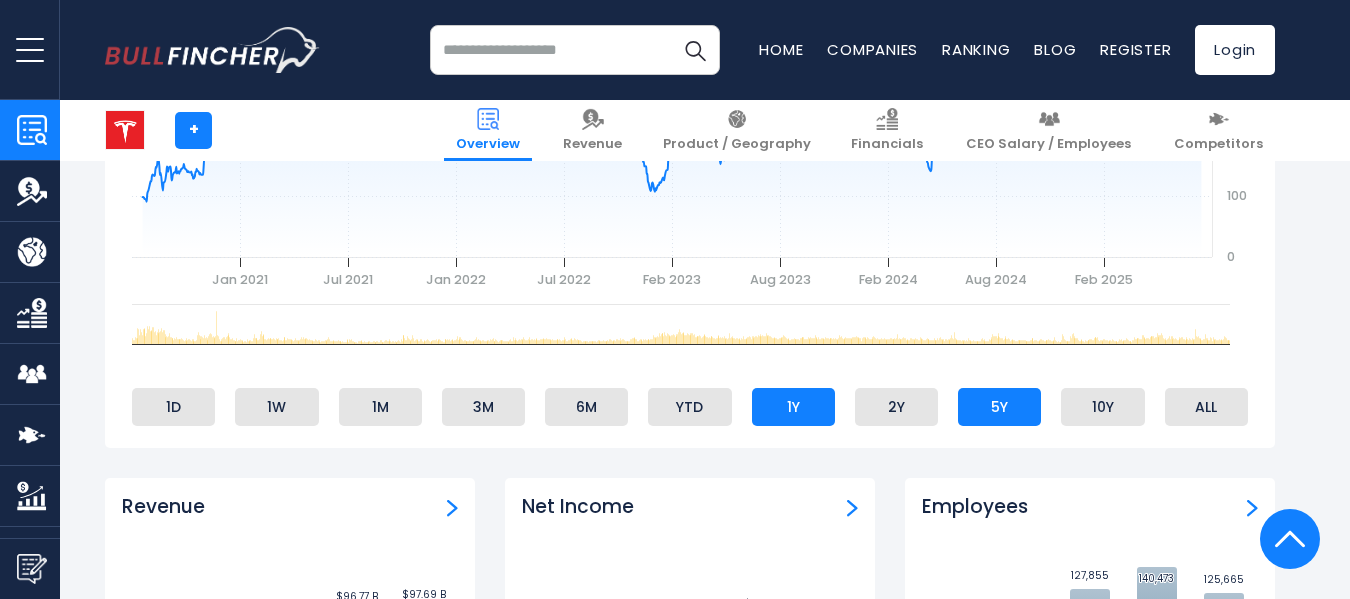 click on "1Y" at bounding box center [793, 407] 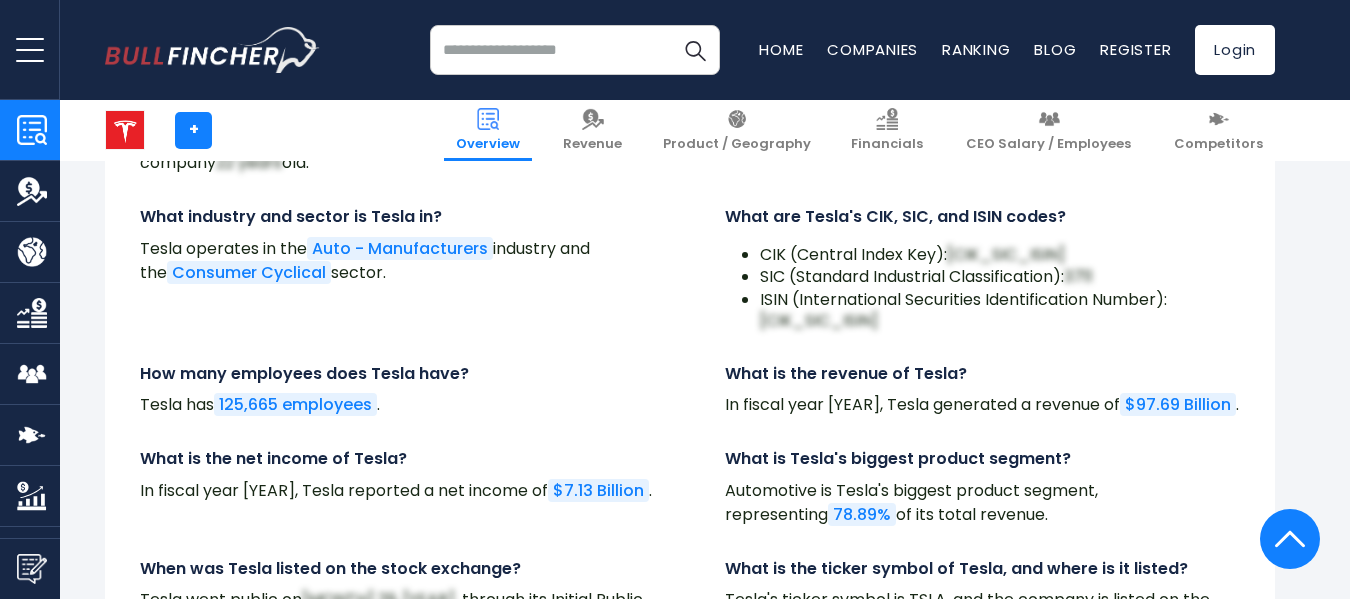 scroll, scrollTop: 6900, scrollLeft: 0, axis: vertical 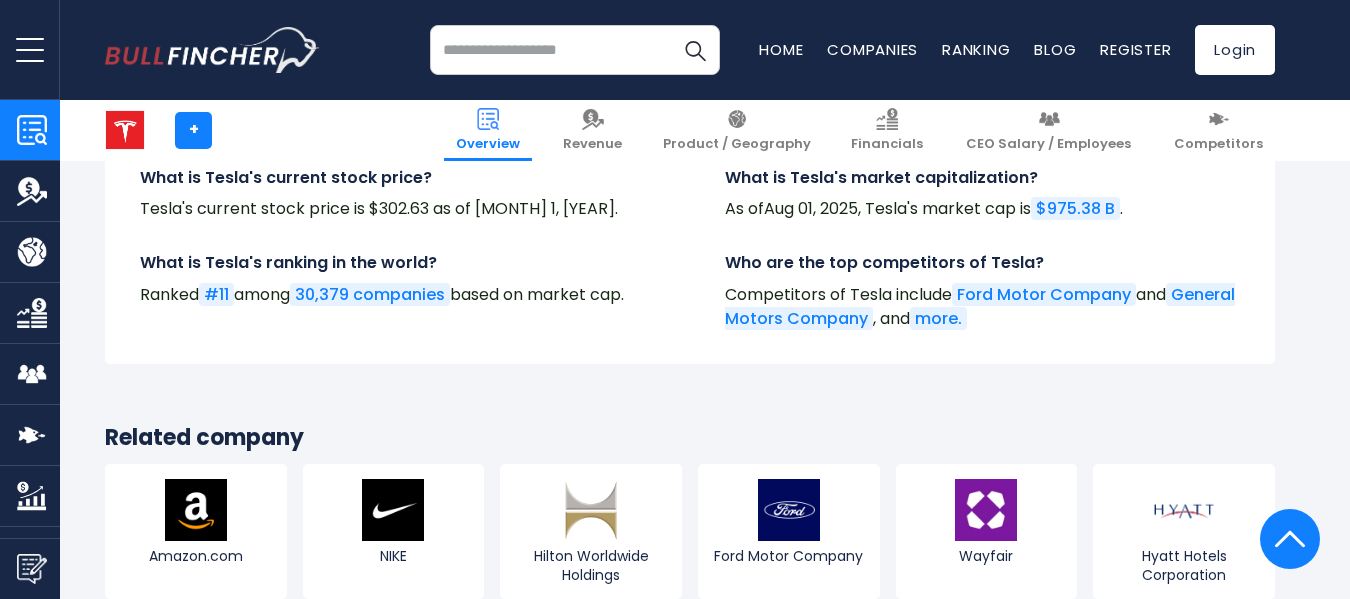 click on "Home
Companies
Ranking
Blog
Register
Login" at bounding box center [1017, 50] 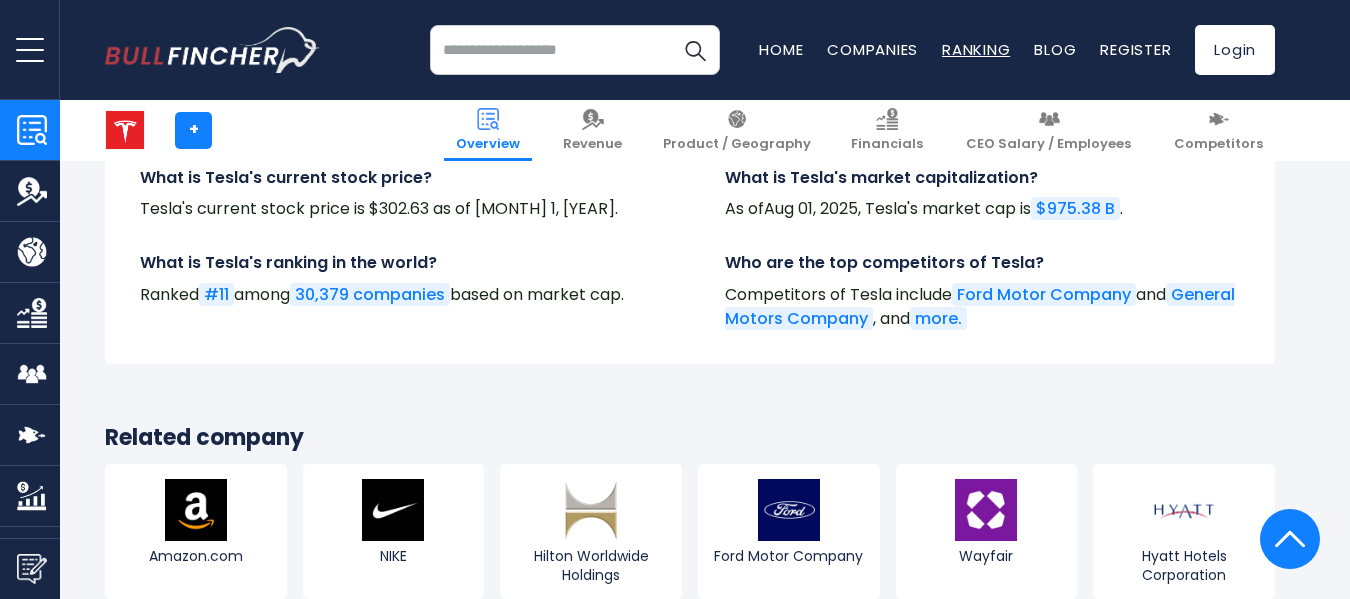 click on "Ranking" at bounding box center [976, 49] 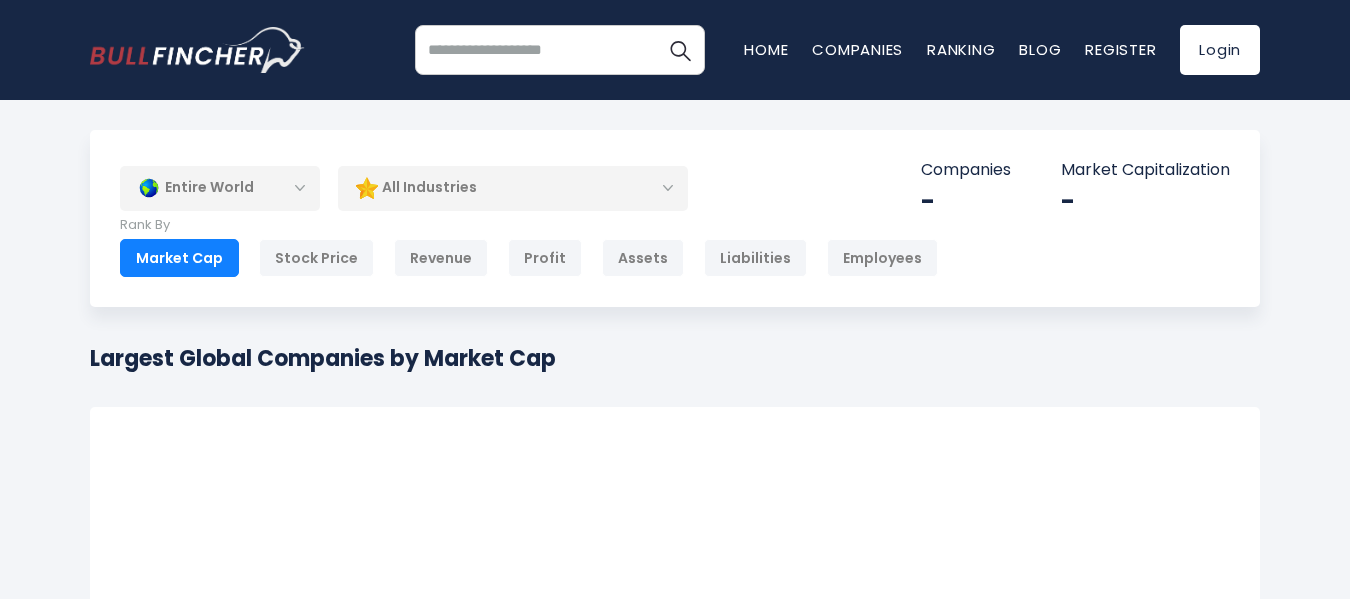 scroll, scrollTop: 0, scrollLeft: 0, axis: both 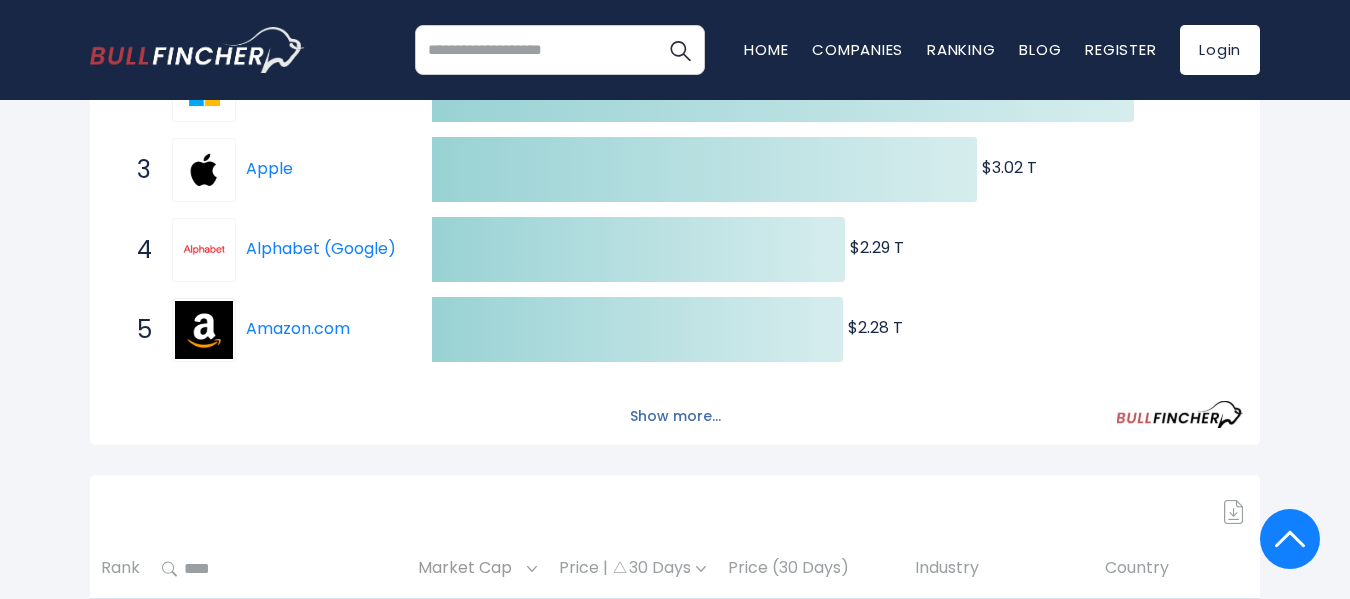 click on "Show more..." at bounding box center [675, 416] 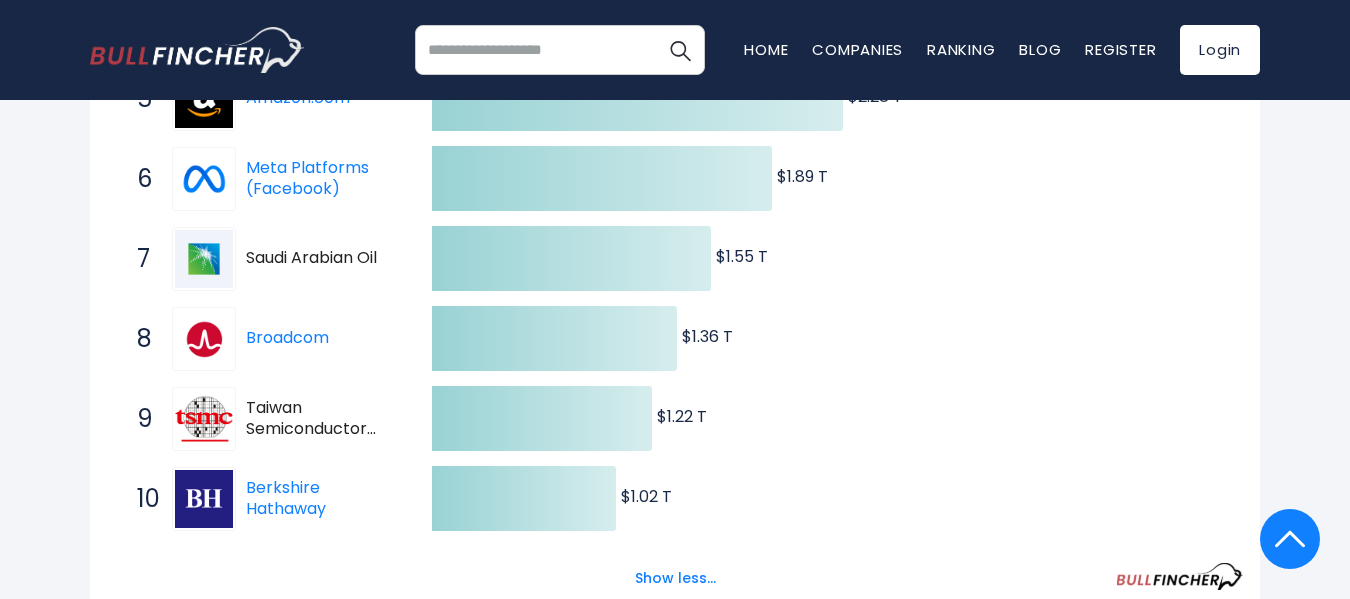 scroll, scrollTop: 700, scrollLeft: 0, axis: vertical 